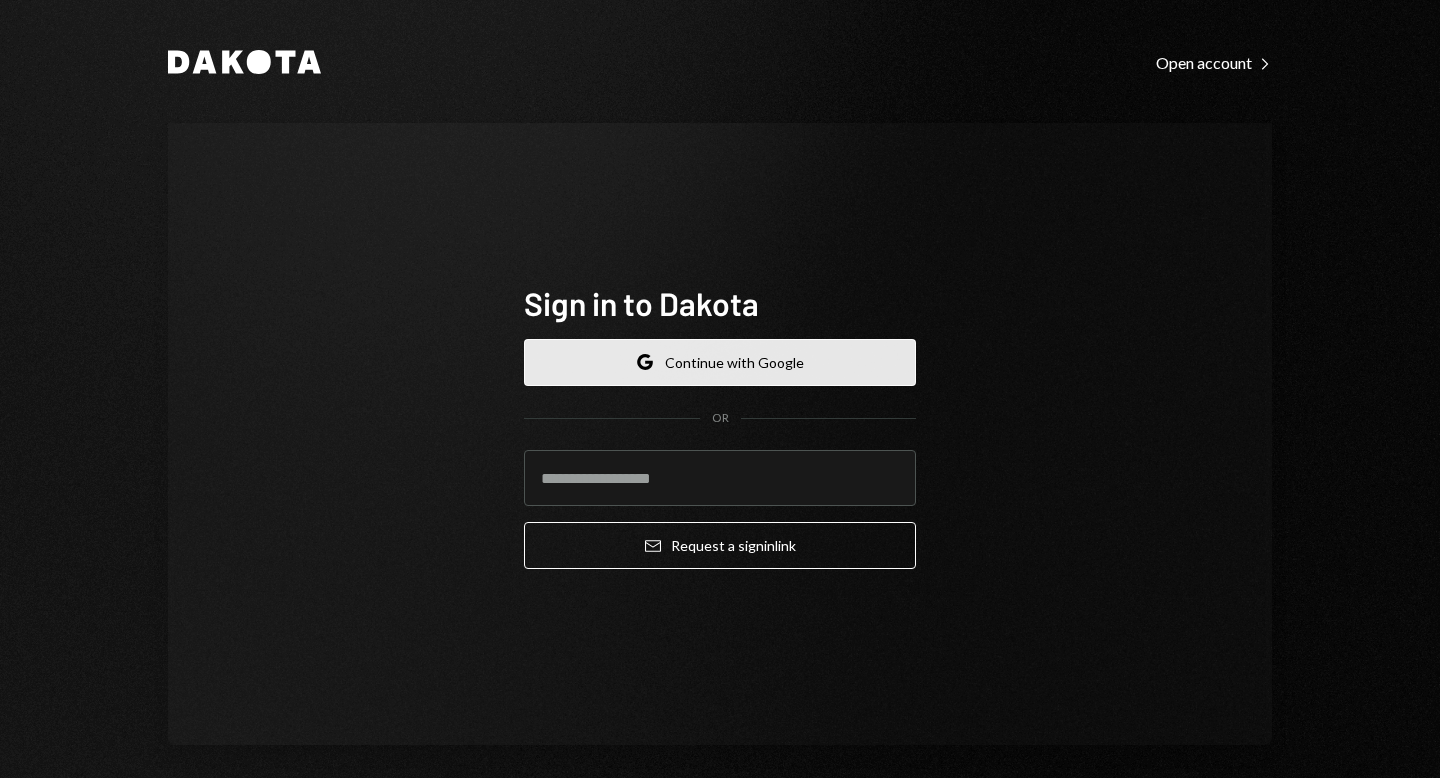 scroll, scrollTop: 0, scrollLeft: 0, axis: both 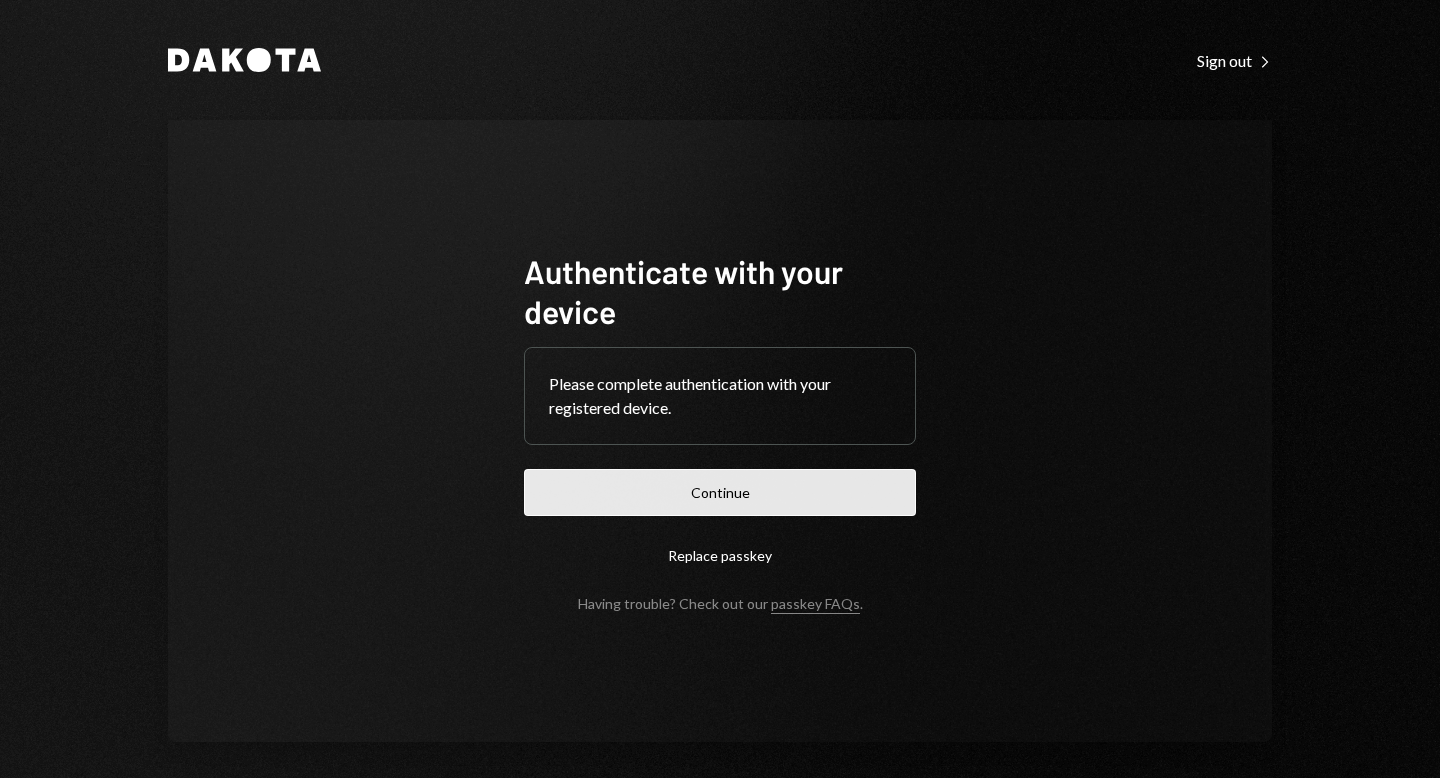 click on "Continue" at bounding box center (720, 492) 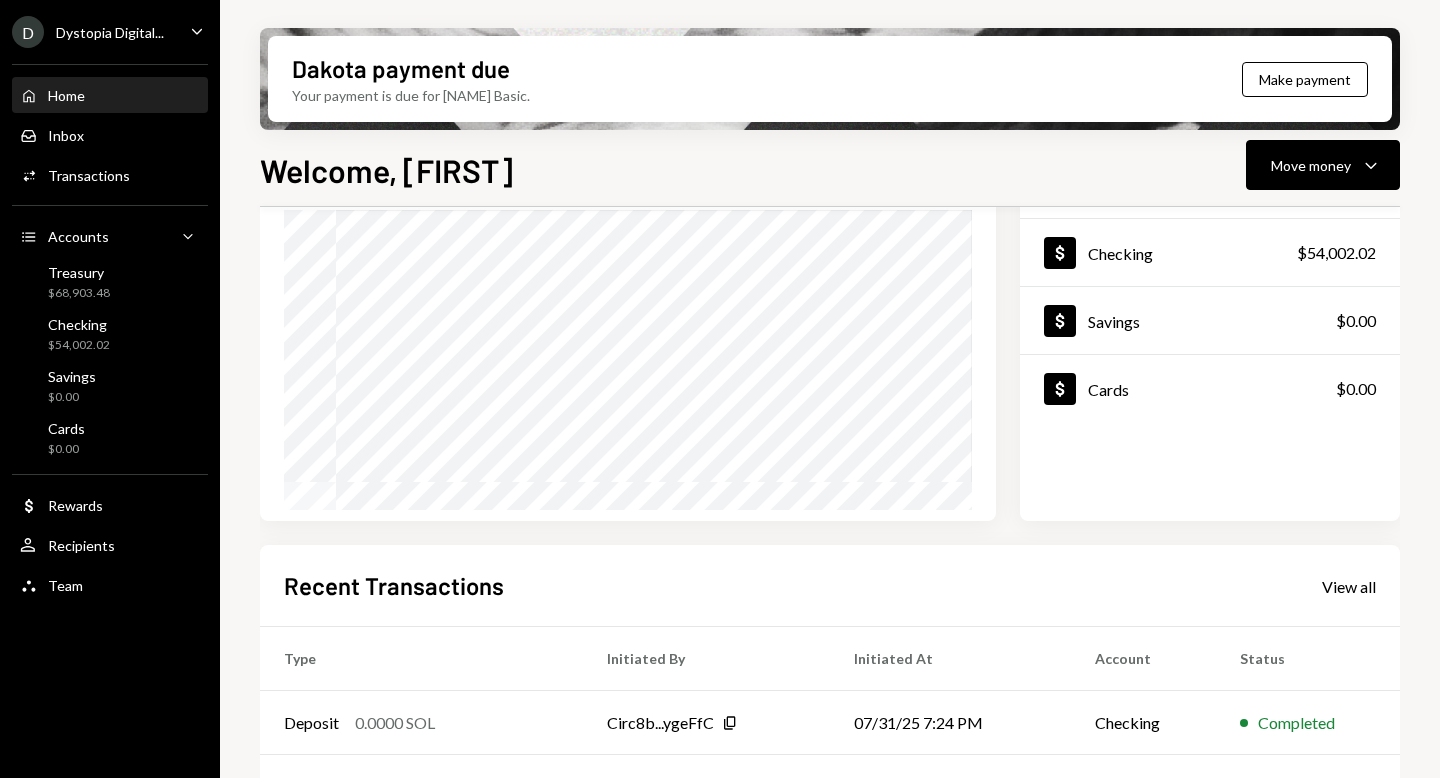 scroll, scrollTop: 427, scrollLeft: 0, axis: vertical 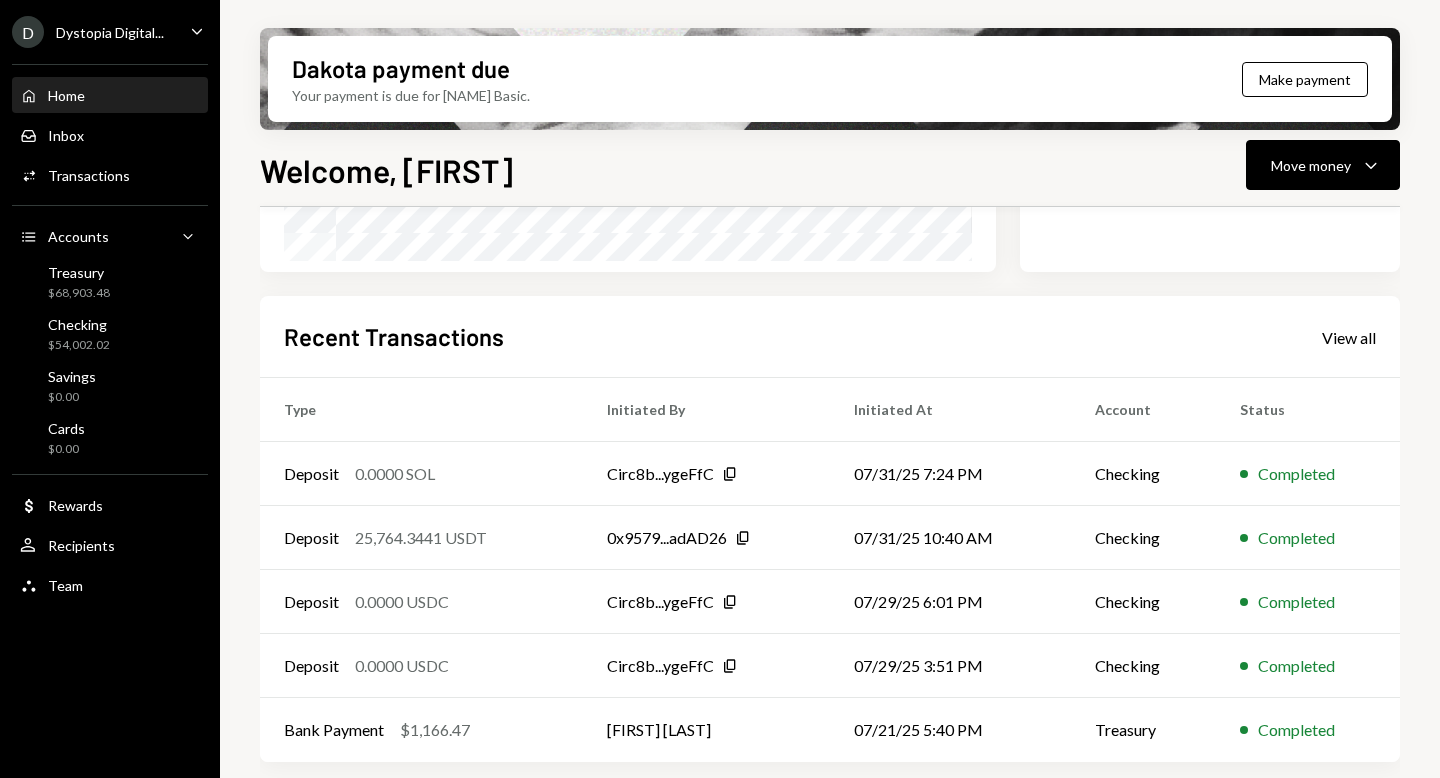 click on "Dystopia Digital..." at bounding box center (110, 32) 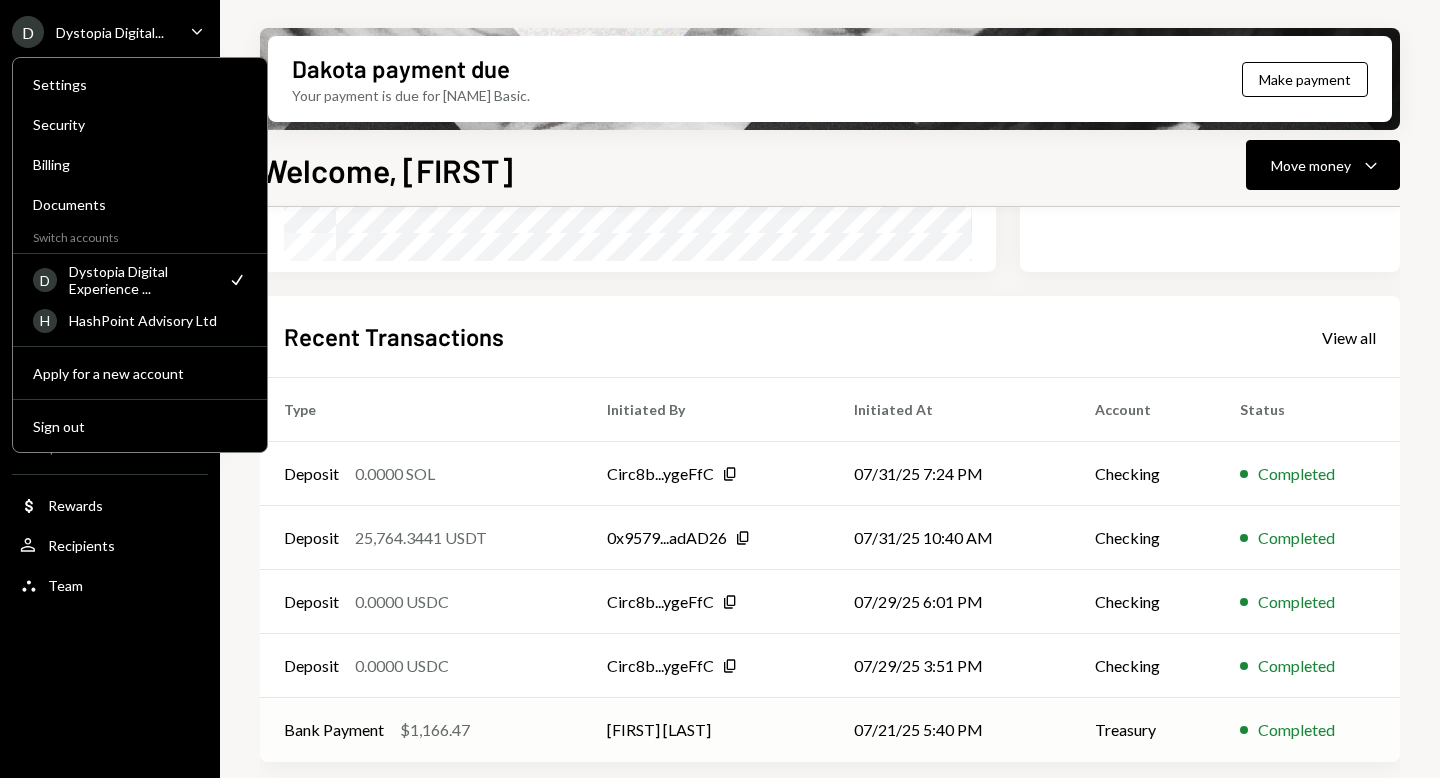 click on "$1,166.47" at bounding box center (435, 730) 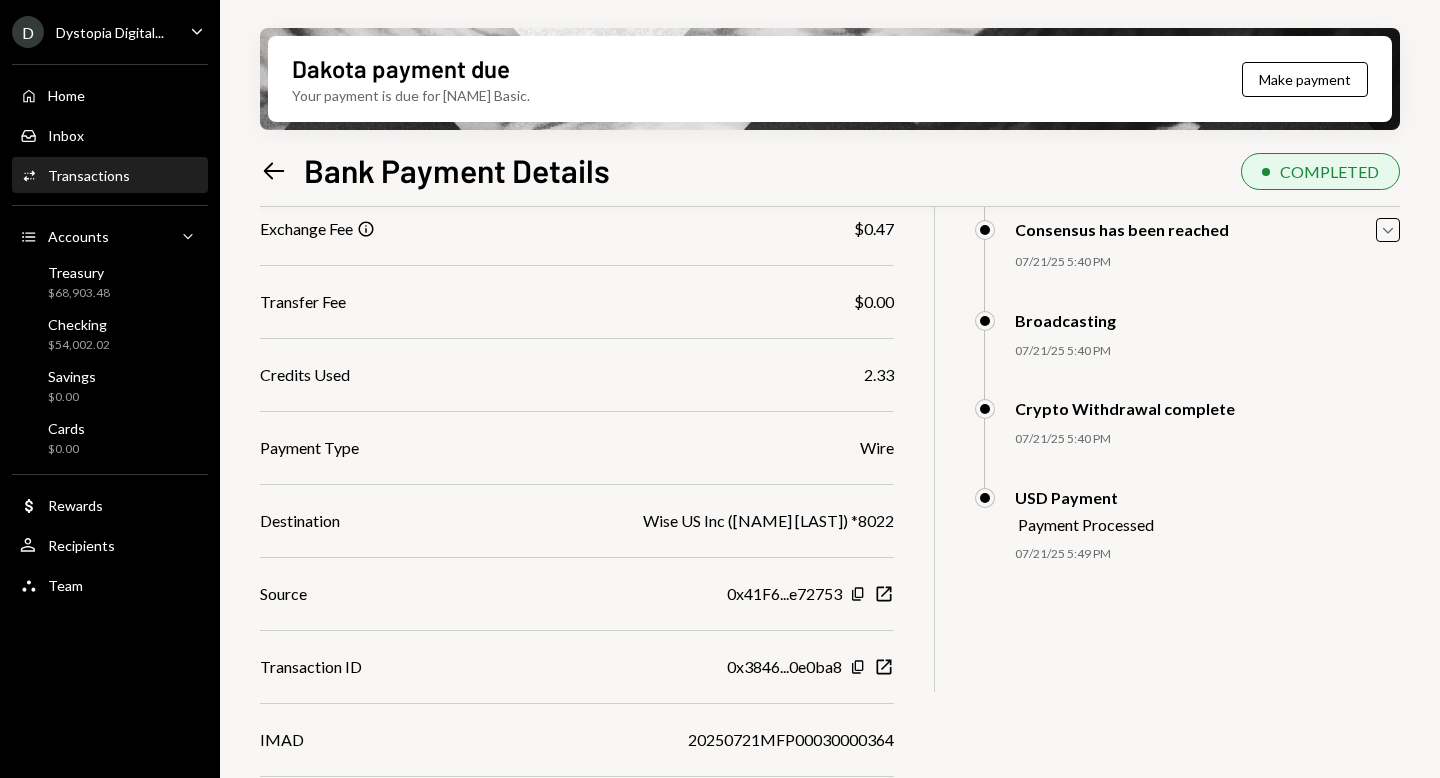 scroll, scrollTop: 0, scrollLeft: 0, axis: both 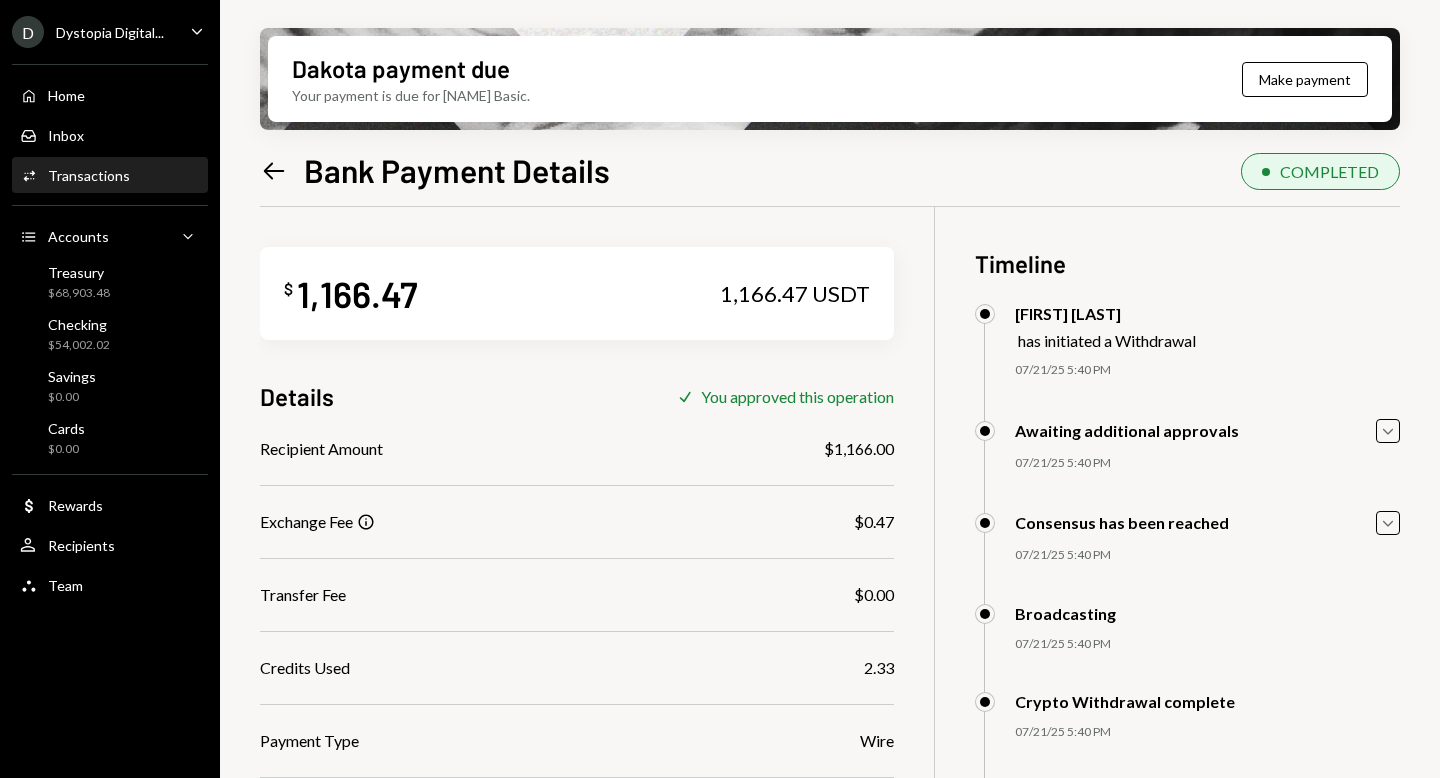 click on "Home Home Inbox Inbox Activities Transactions Accounts Accounts Caret Down Treasury $68,903.48 Checking $54,002.02 Savings $0.00 Cards $0.00 Dollar Rewards User Recipients Team Team" at bounding box center [110, 329] 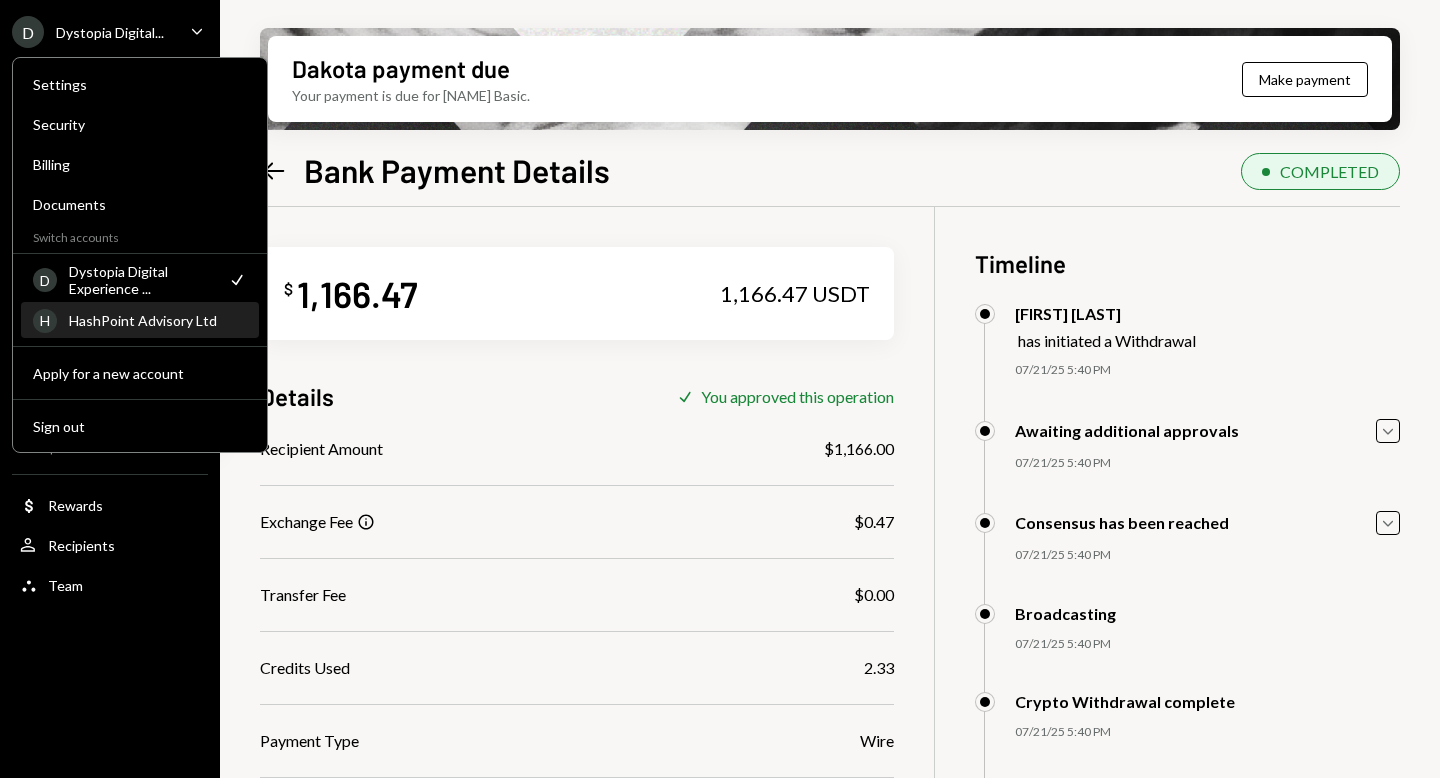 click on "H HashPoint Advisory Ltd" at bounding box center (140, 321) 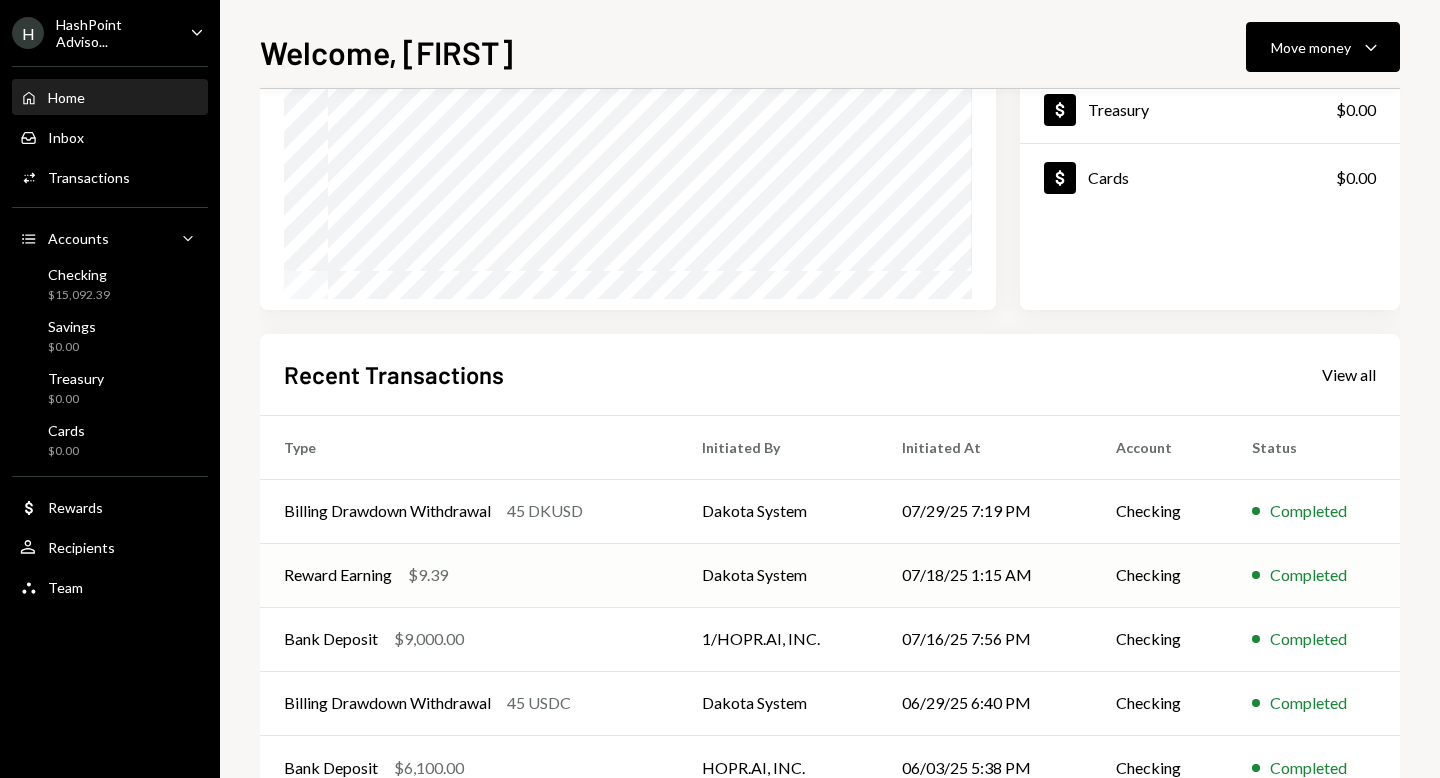 scroll, scrollTop: 0, scrollLeft: 0, axis: both 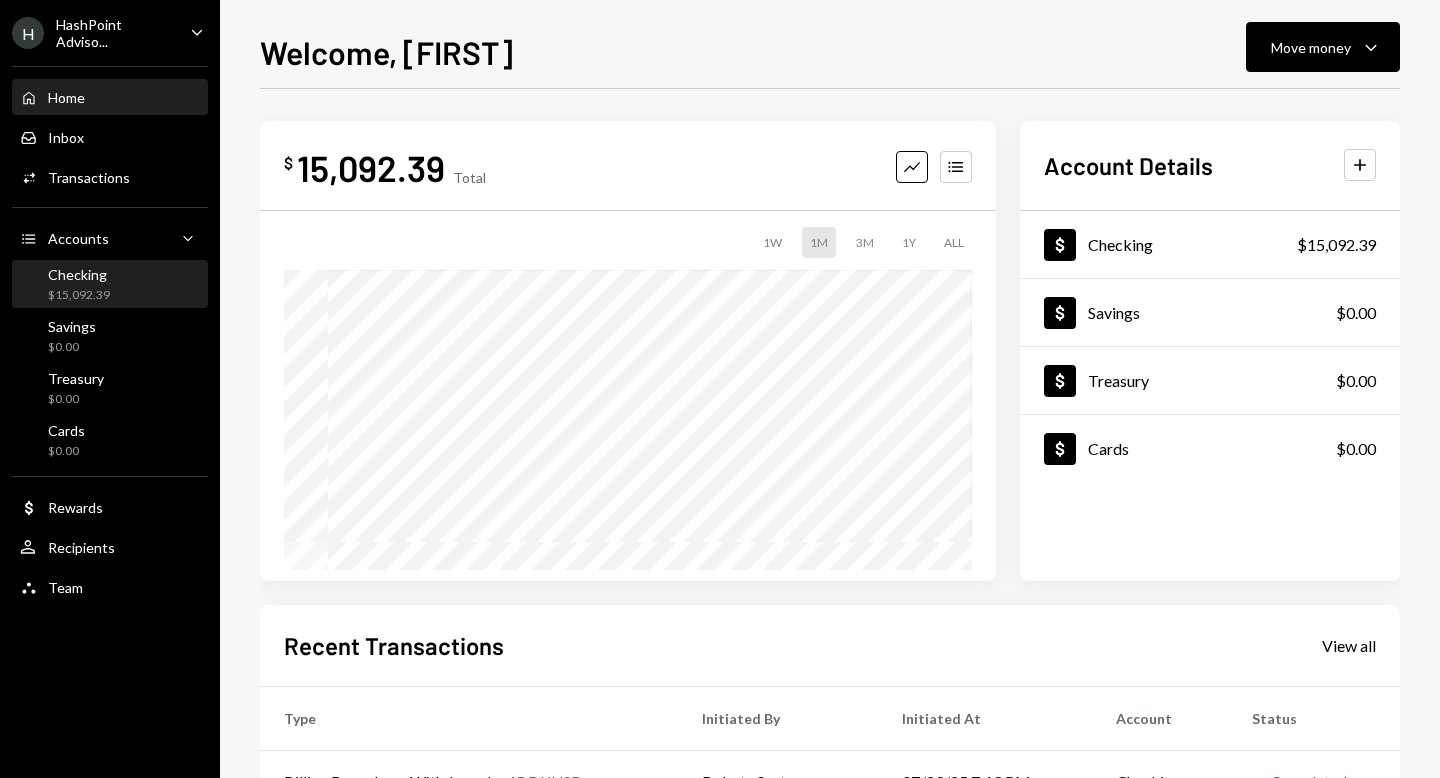 click on "Checking $15,092.39" at bounding box center [110, 285] 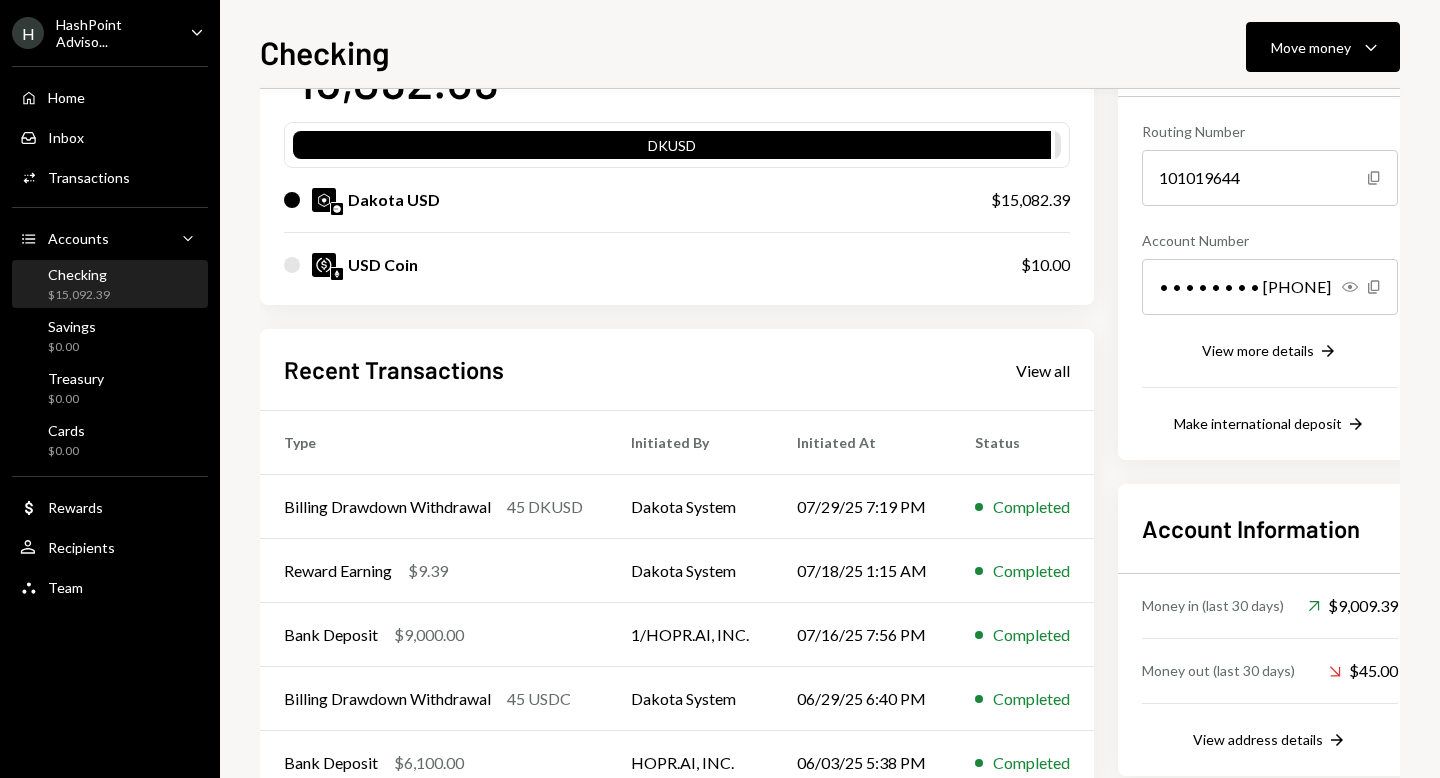 scroll, scrollTop: 0, scrollLeft: 0, axis: both 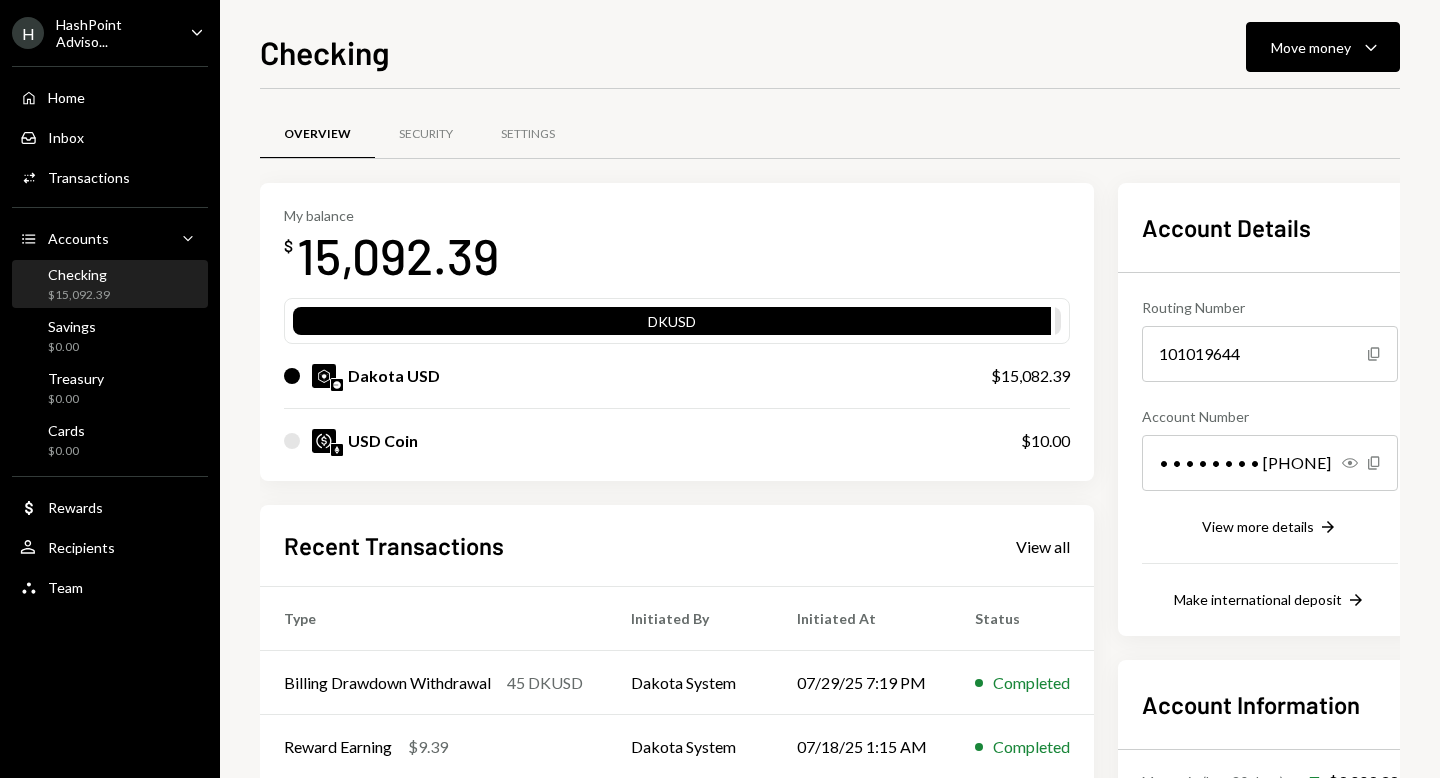 click on "Checking $15,092.39" at bounding box center (110, 285) 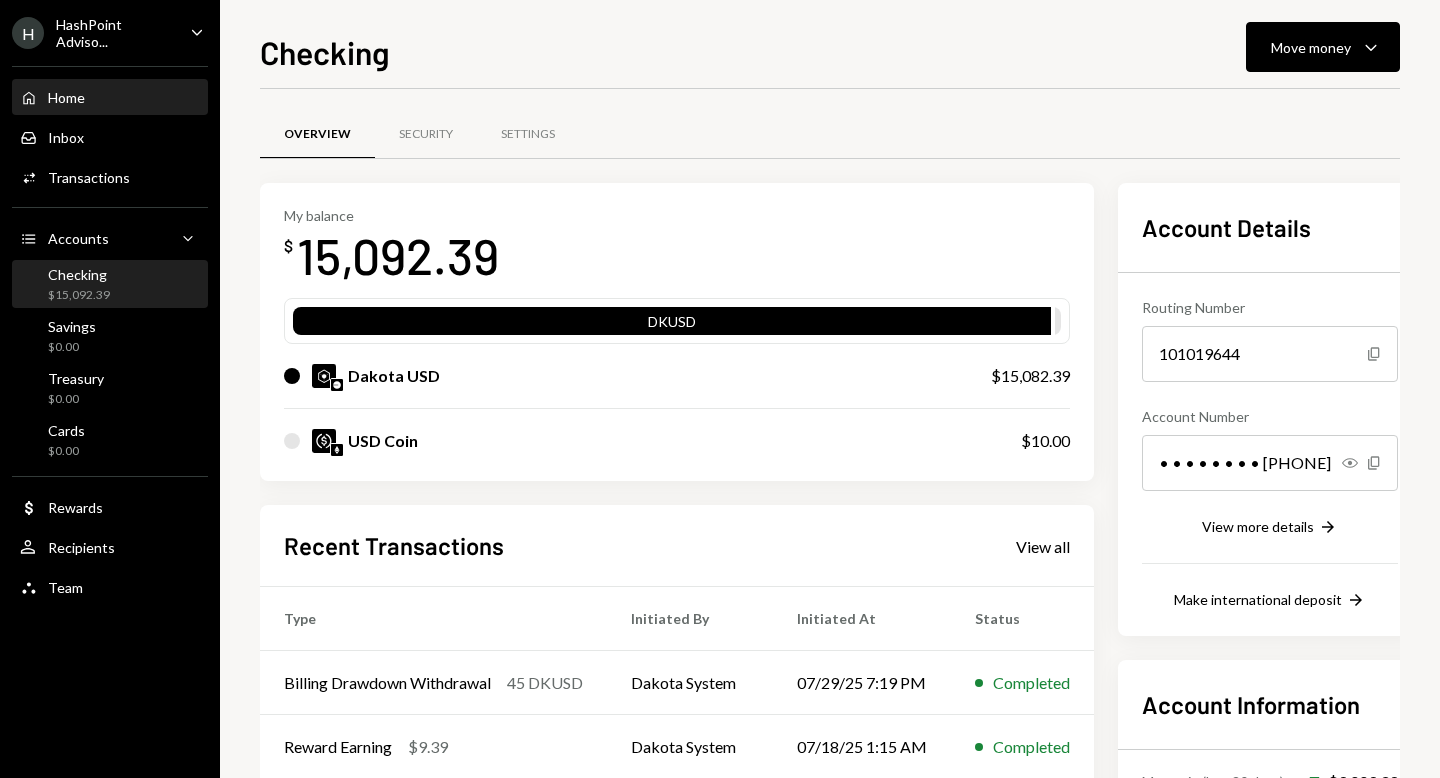 click on "Home Home" at bounding box center [110, 98] 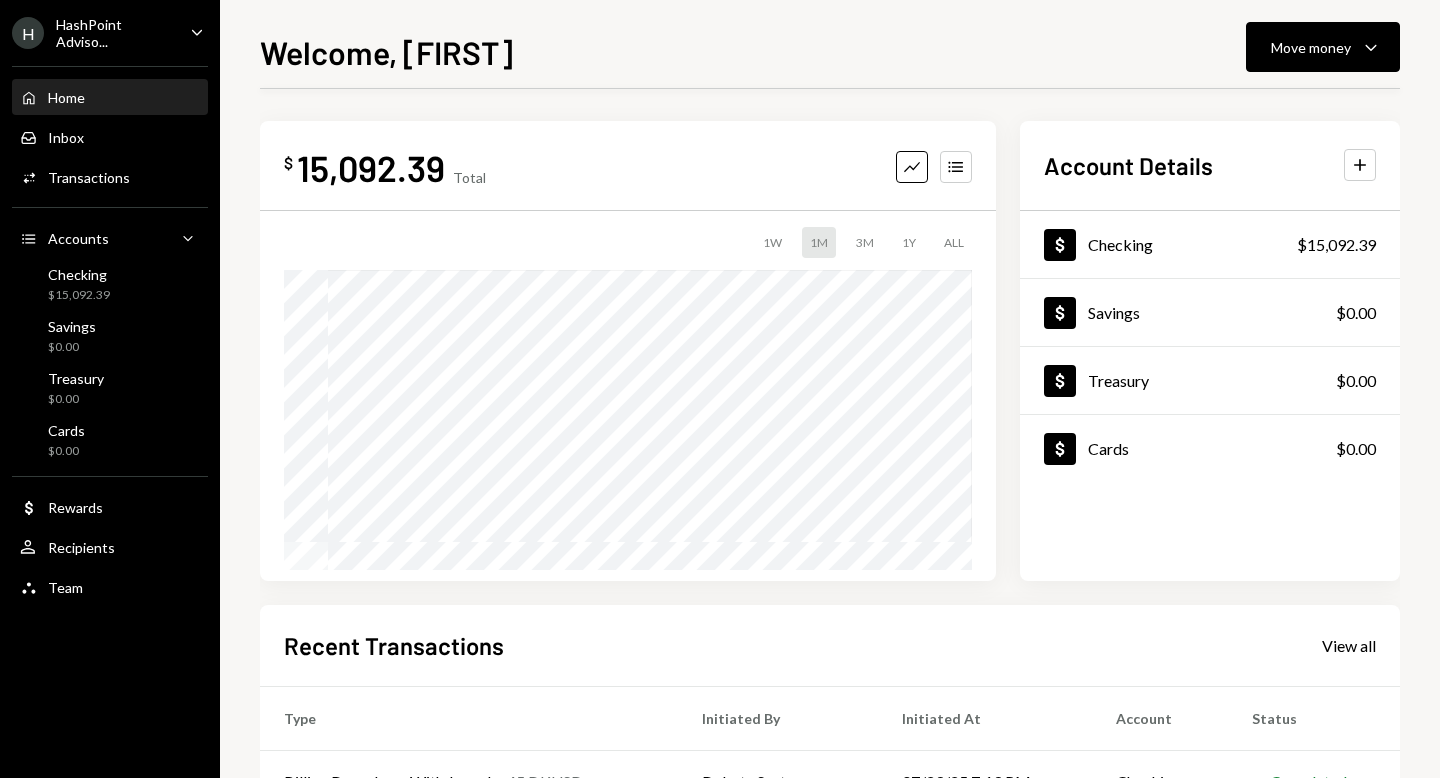 scroll, scrollTop: 303, scrollLeft: 0, axis: vertical 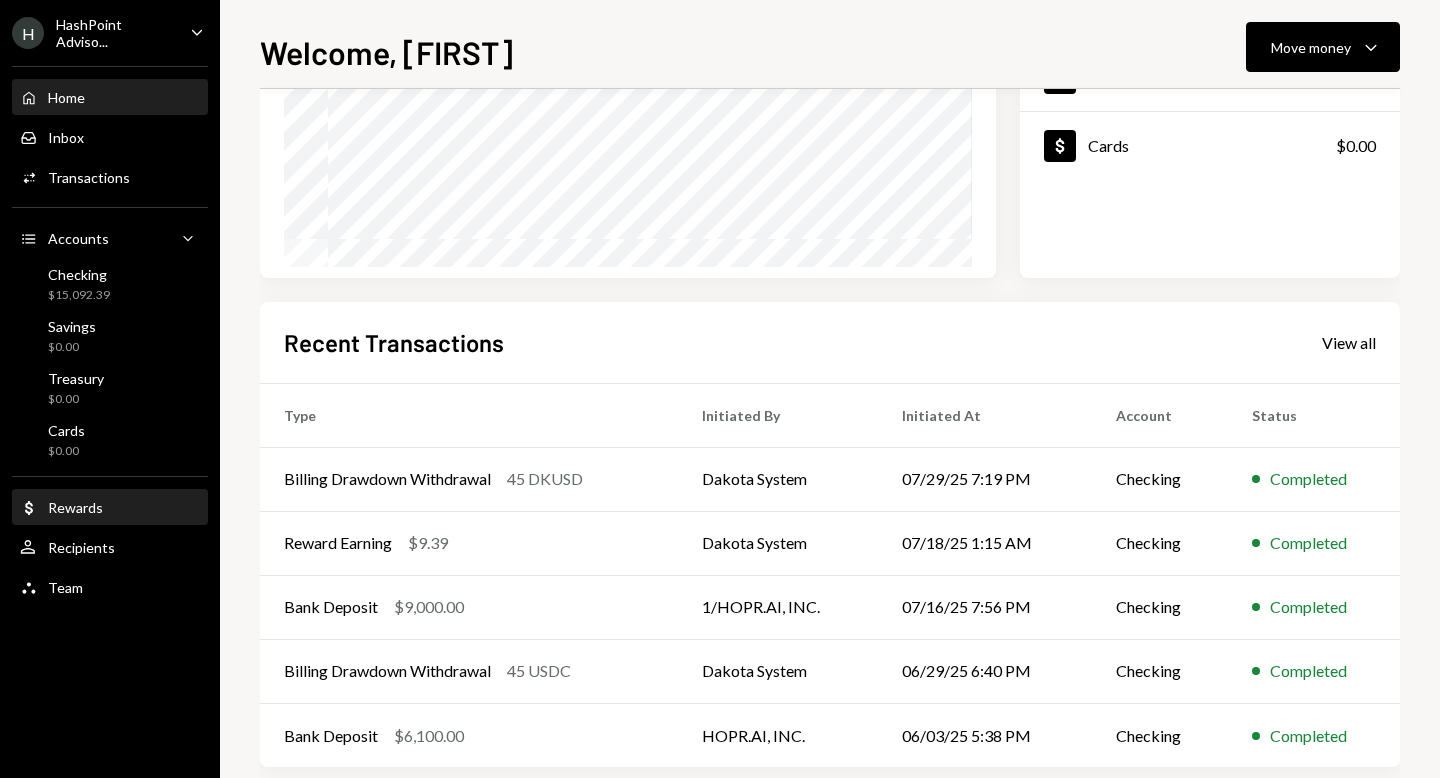 click on "Dollar Rewards" at bounding box center (110, 508) 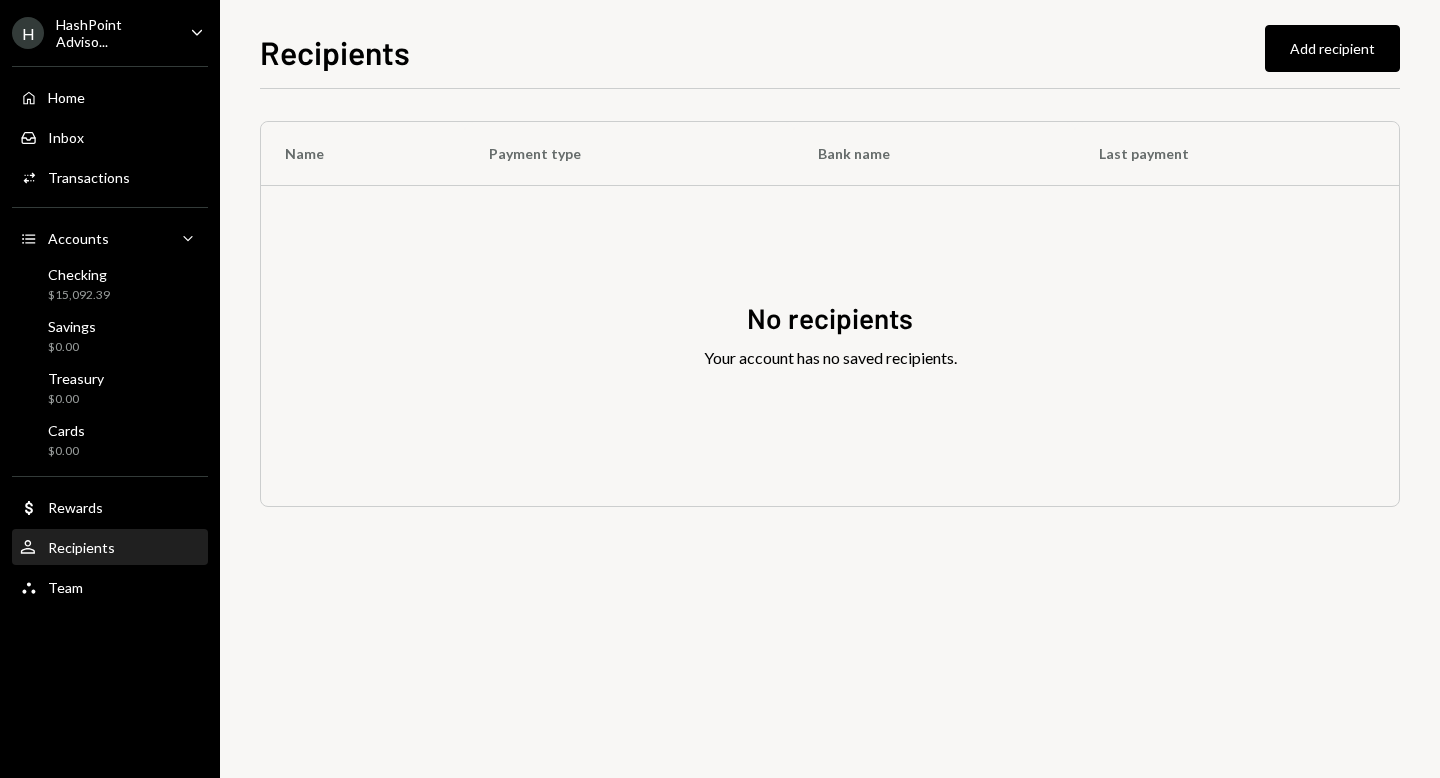scroll, scrollTop: 0, scrollLeft: 0, axis: both 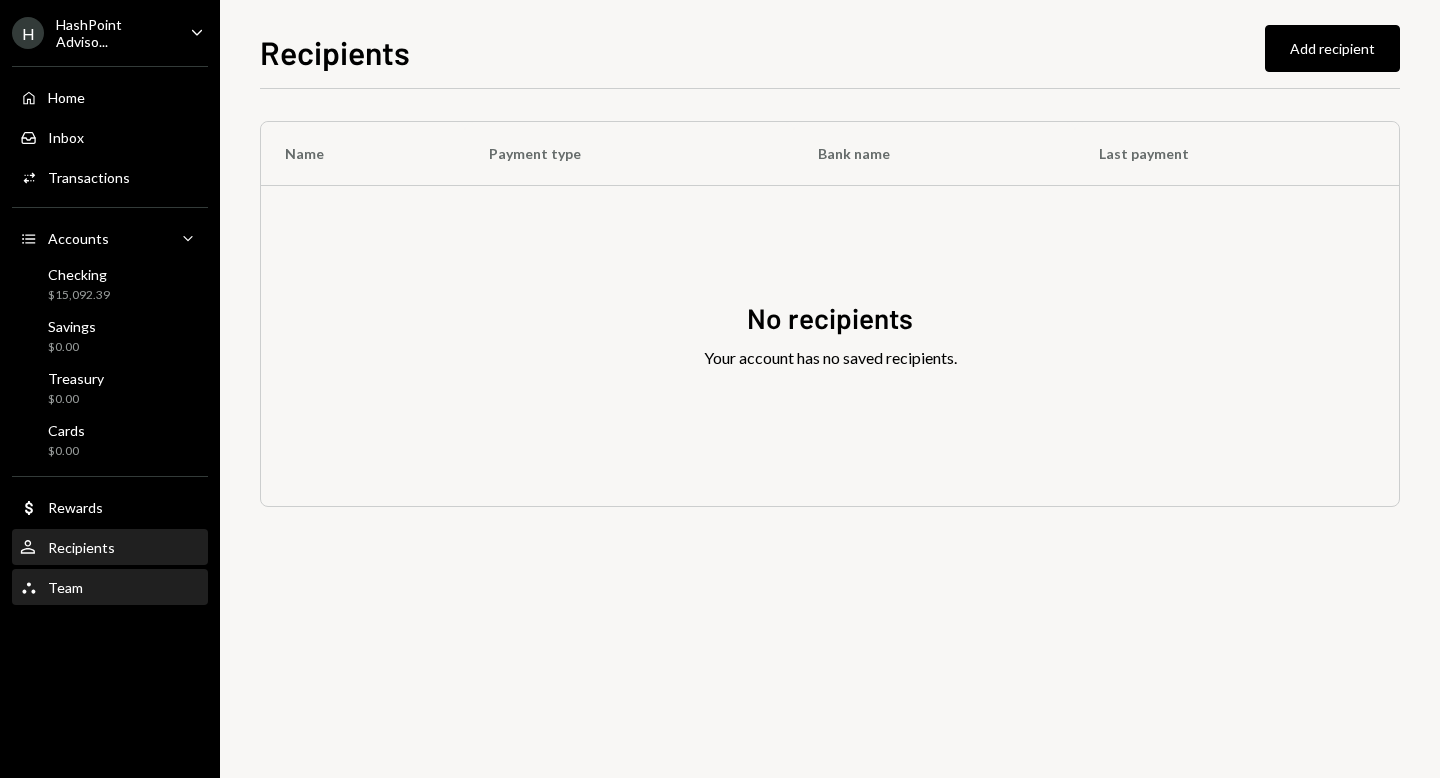 click on "Team Team" at bounding box center (110, 588) 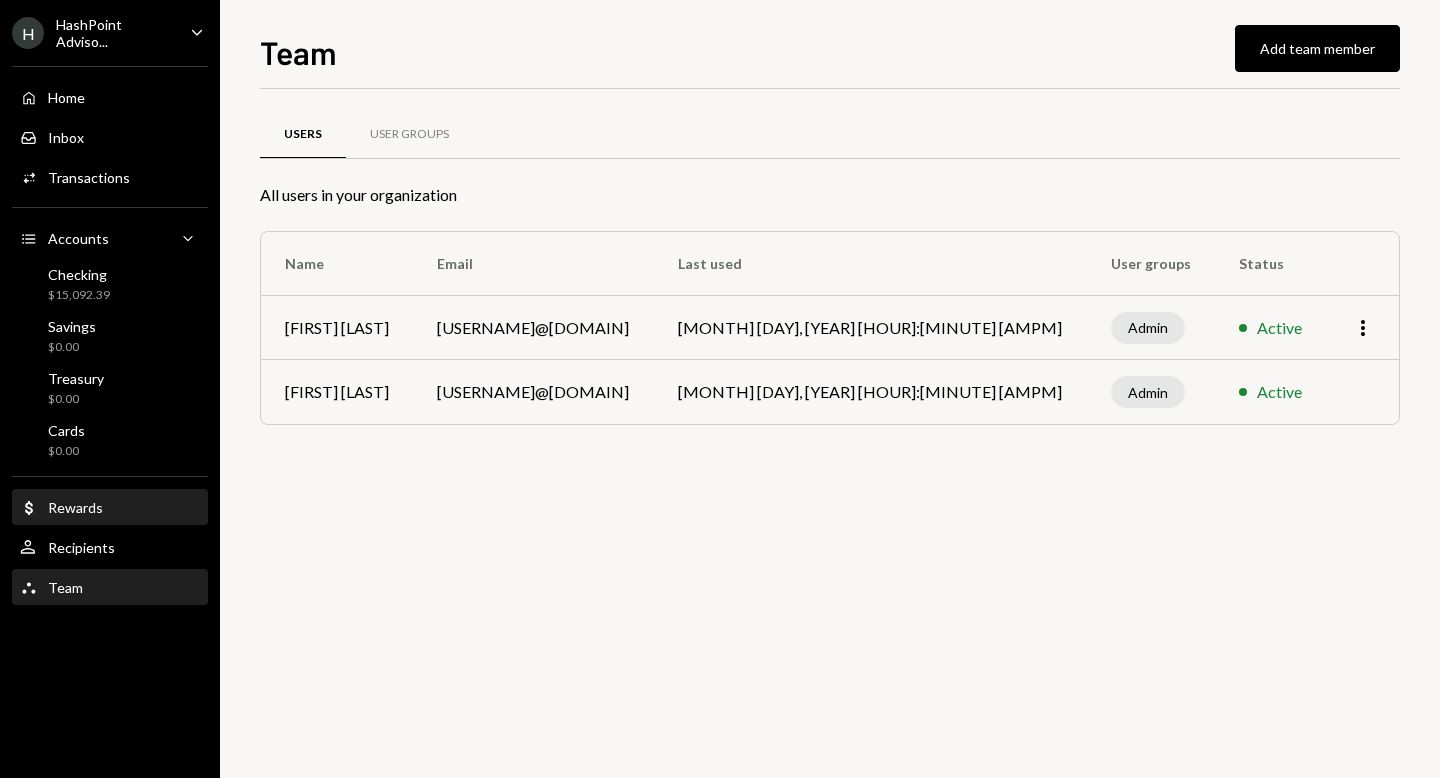 click on "Dollar Rewards" at bounding box center (110, 508) 